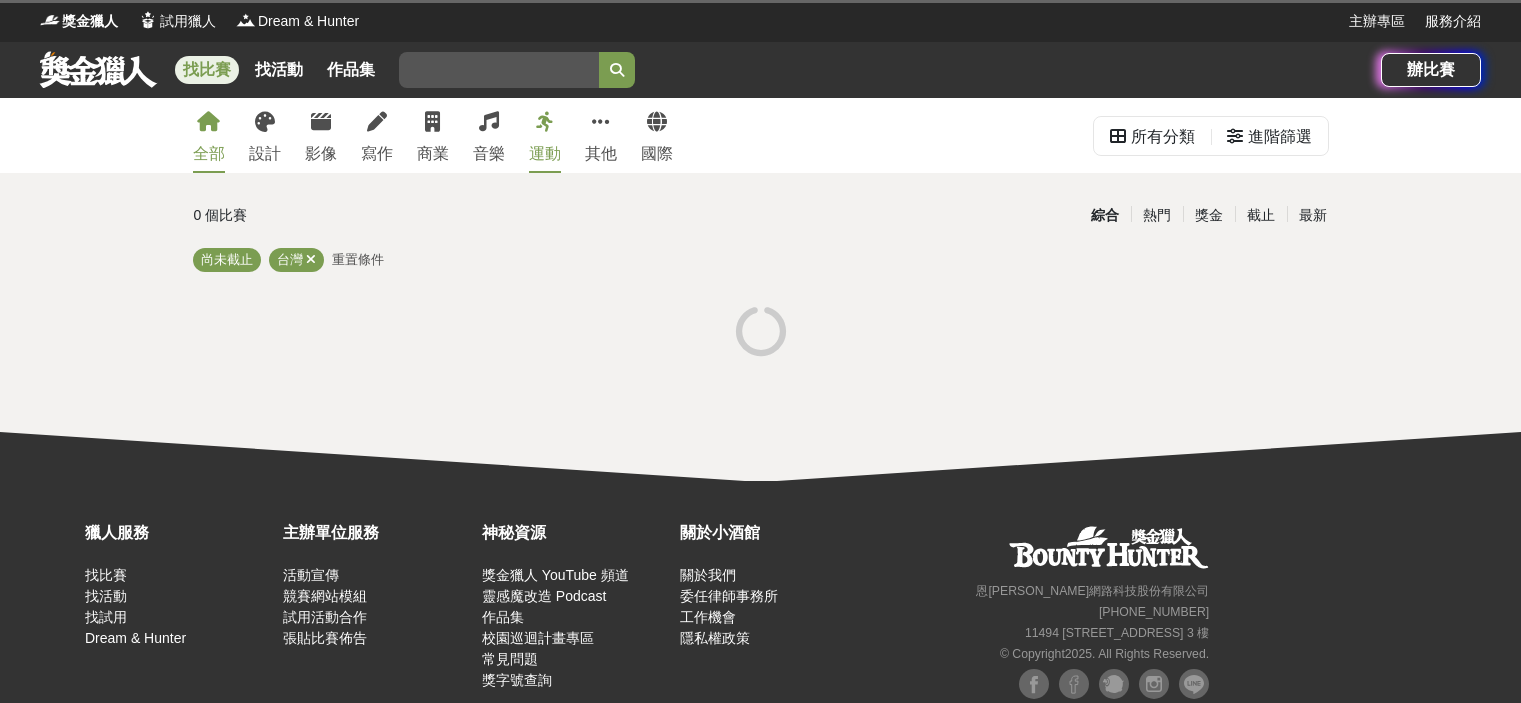 scroll, scrollTop: 0, scrollLeft: 0, axis: both 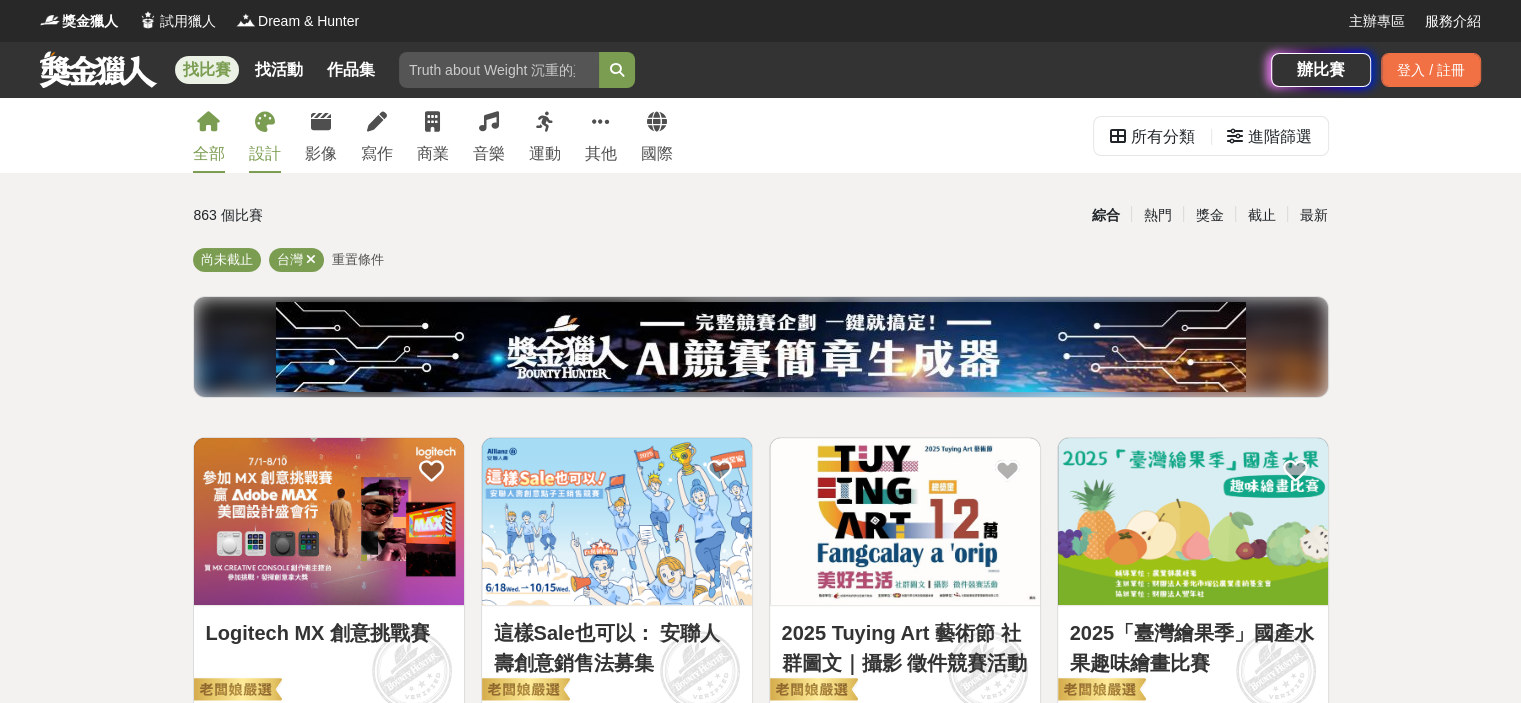 click on "設計" at bounding box center [265, 154] 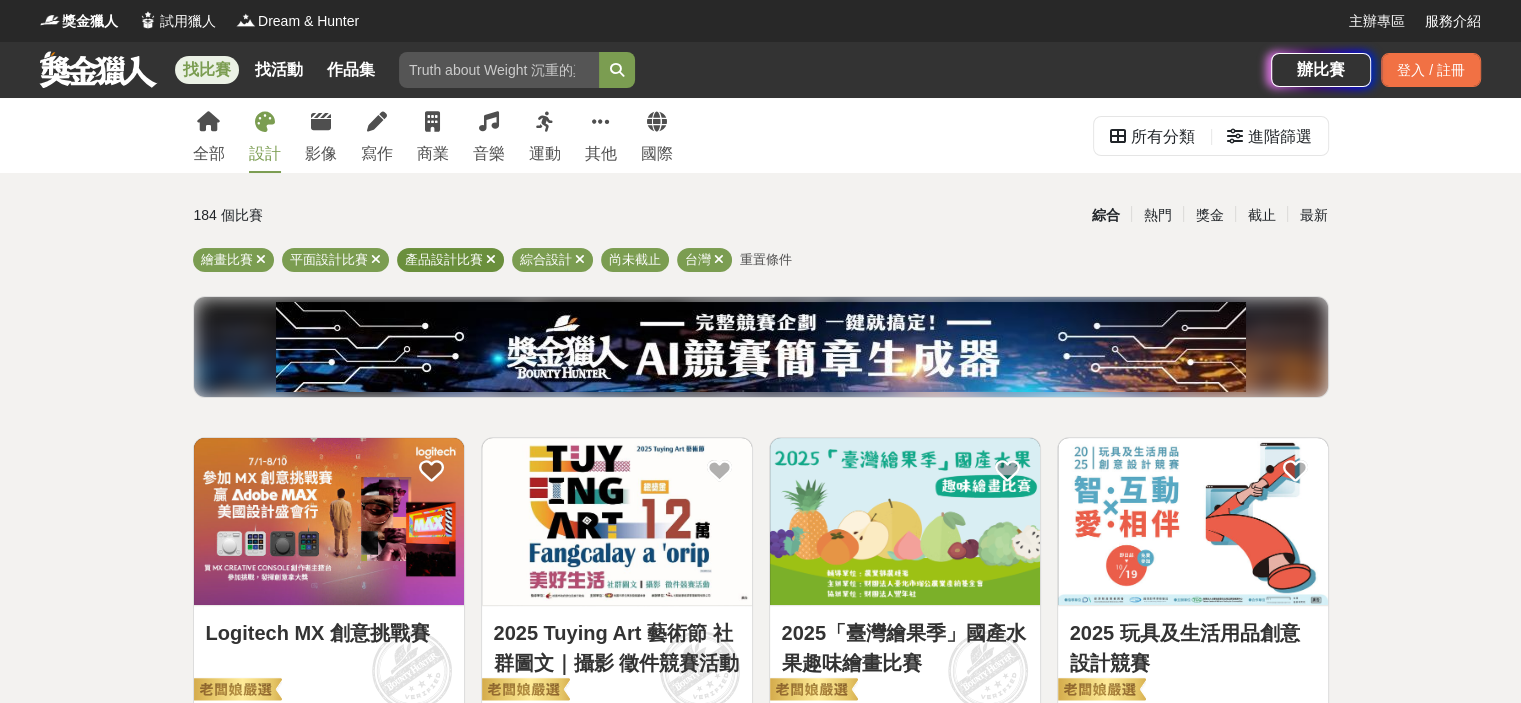 click at bounding box center [491, 259] 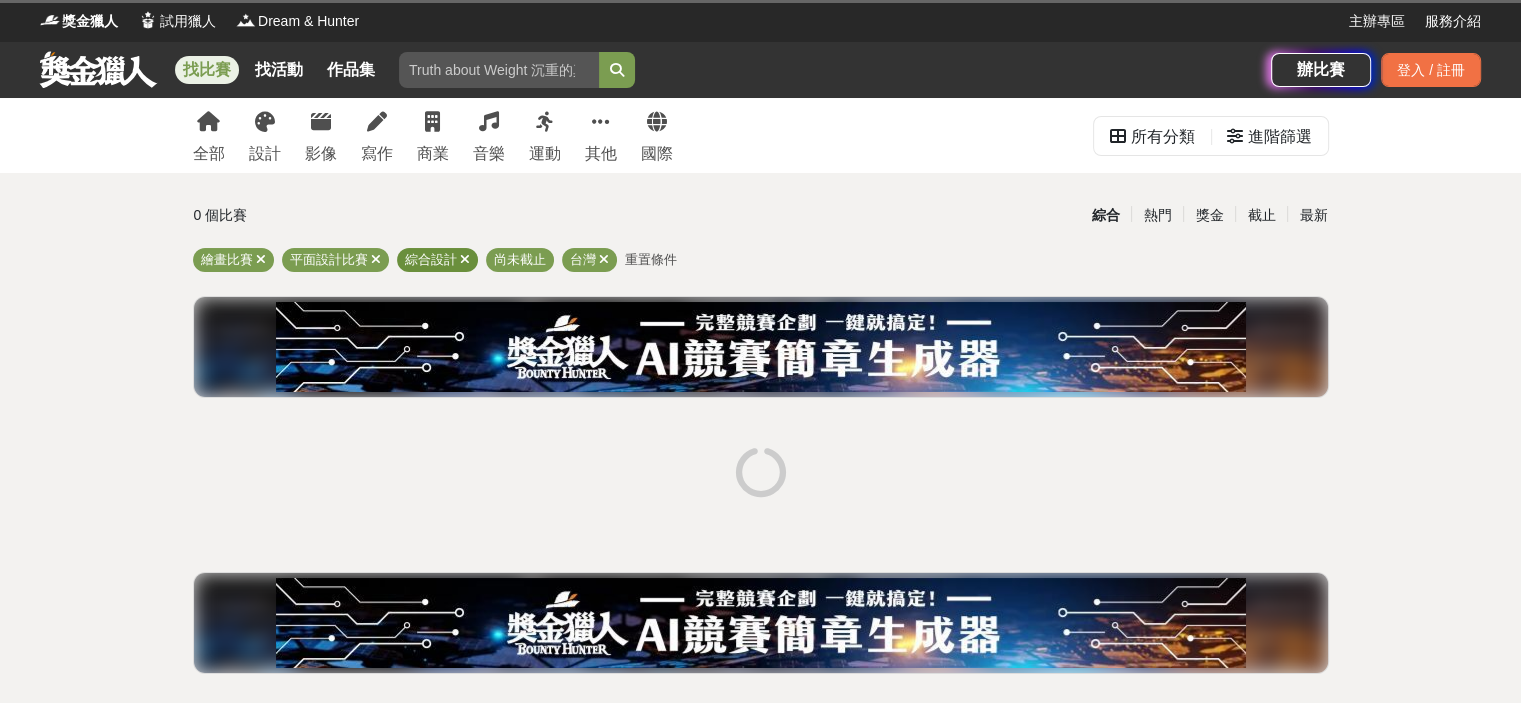 click at bounding box center [465, 259] 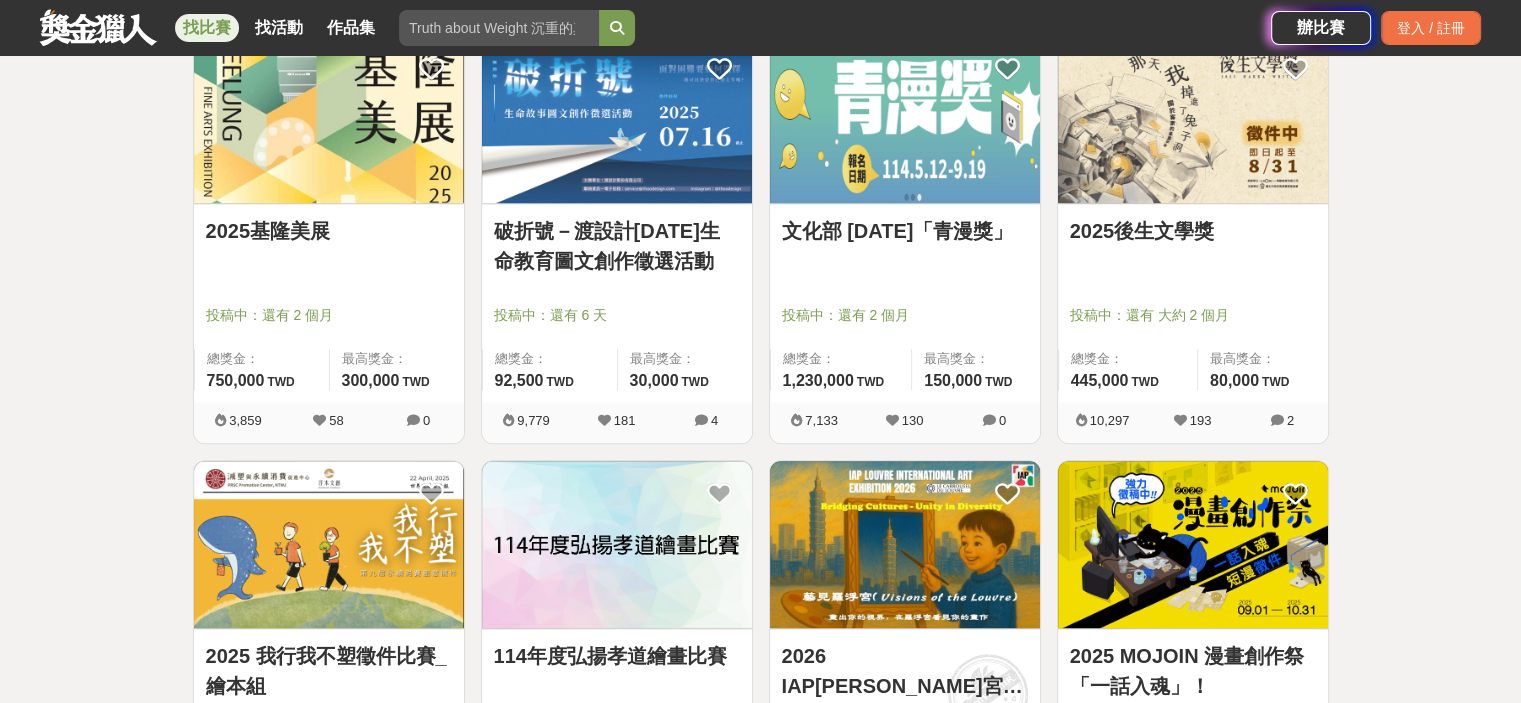 scroll, scrollTop: 2600, scrollLeft: 0, axis: vertical 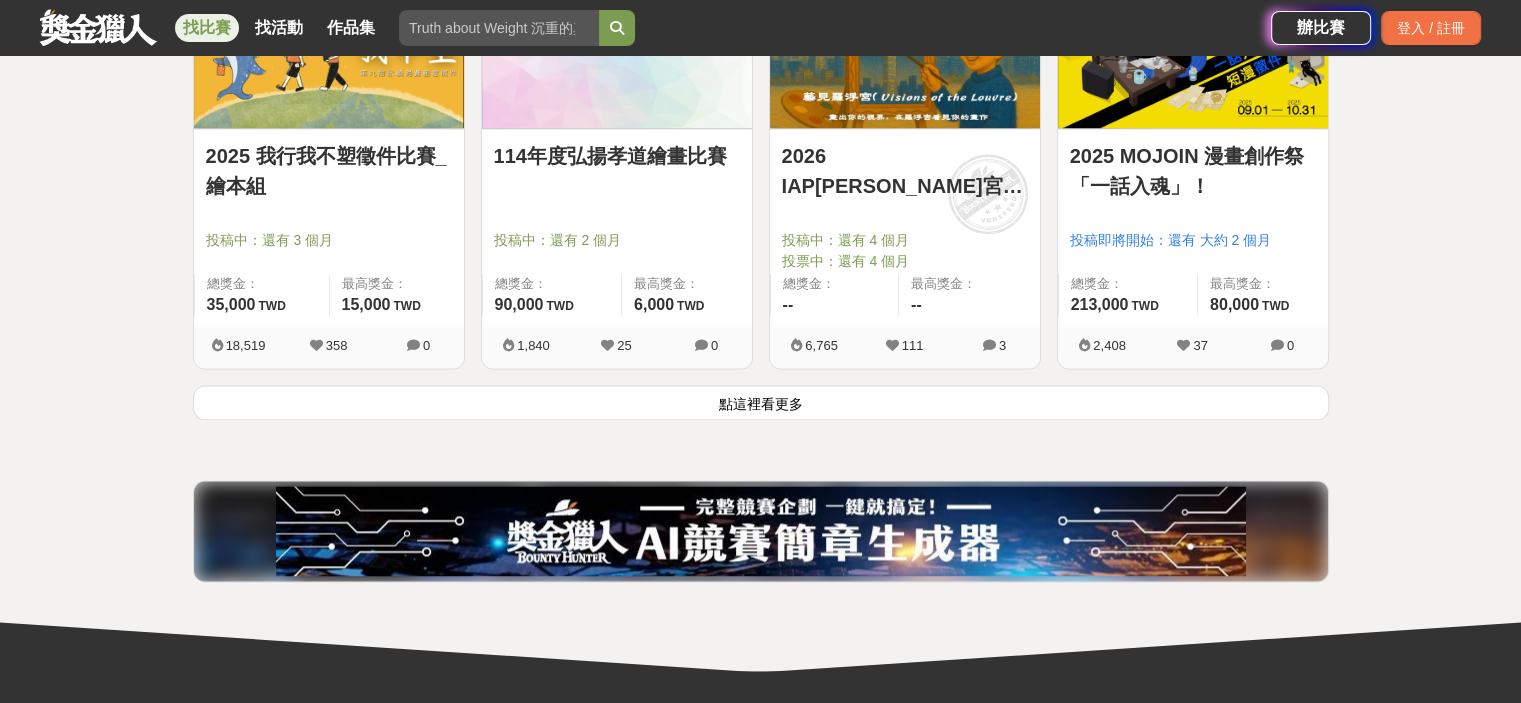 click on "點這裡看更多" at bounding box center [761, 402] 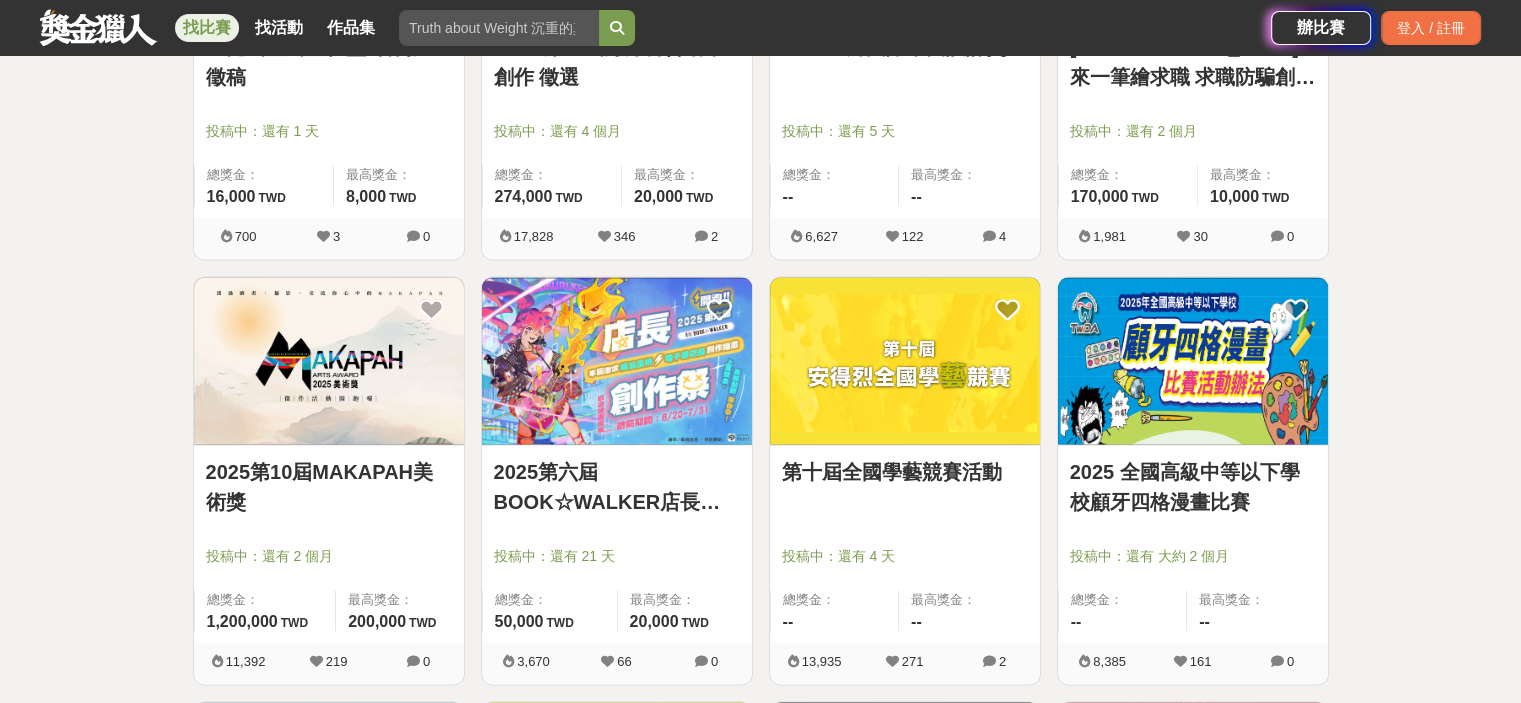 scroll, scrollTop: 3200, scrollLeft: 0, axis: vertical 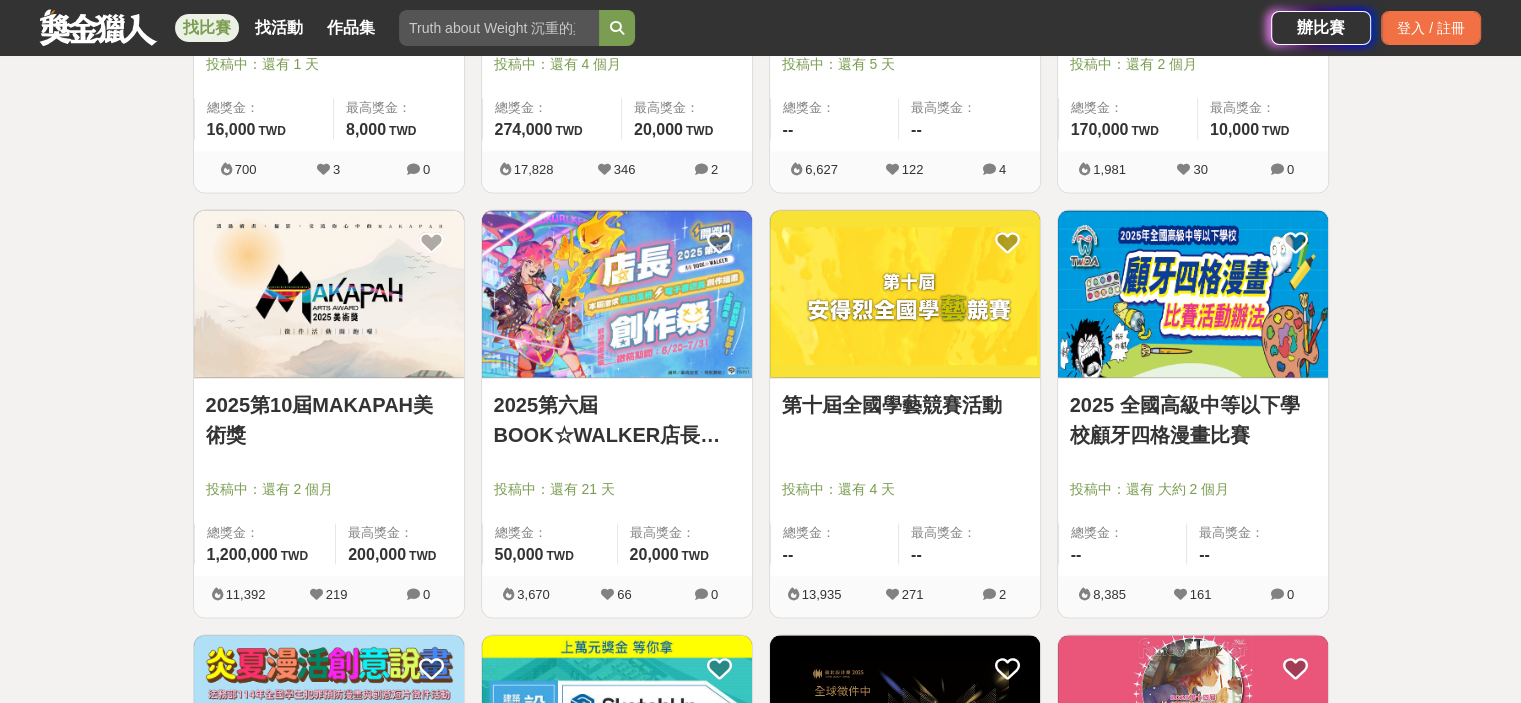 click at bounding box center [623, 461] 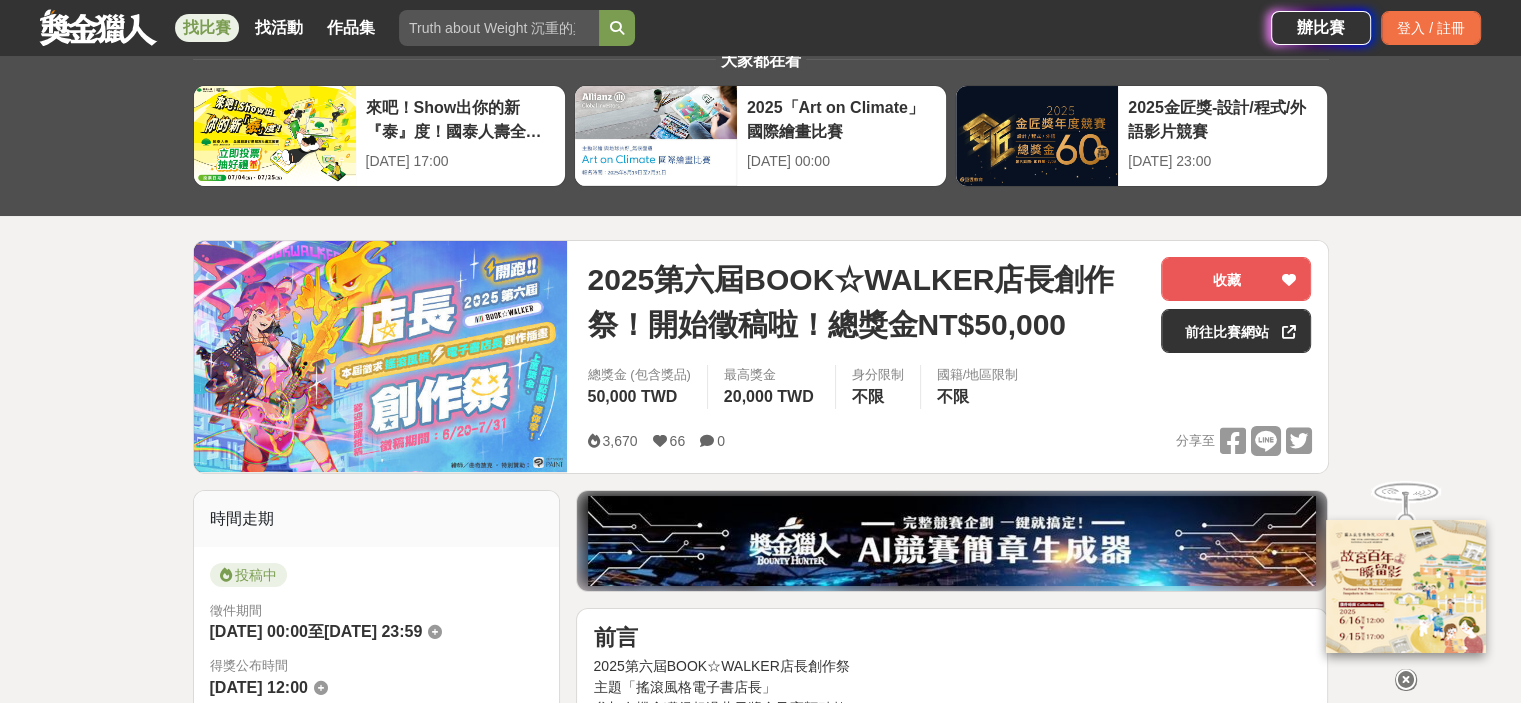 scroll, scrollTop: 100, scrollLeft: 0, axis: vertical 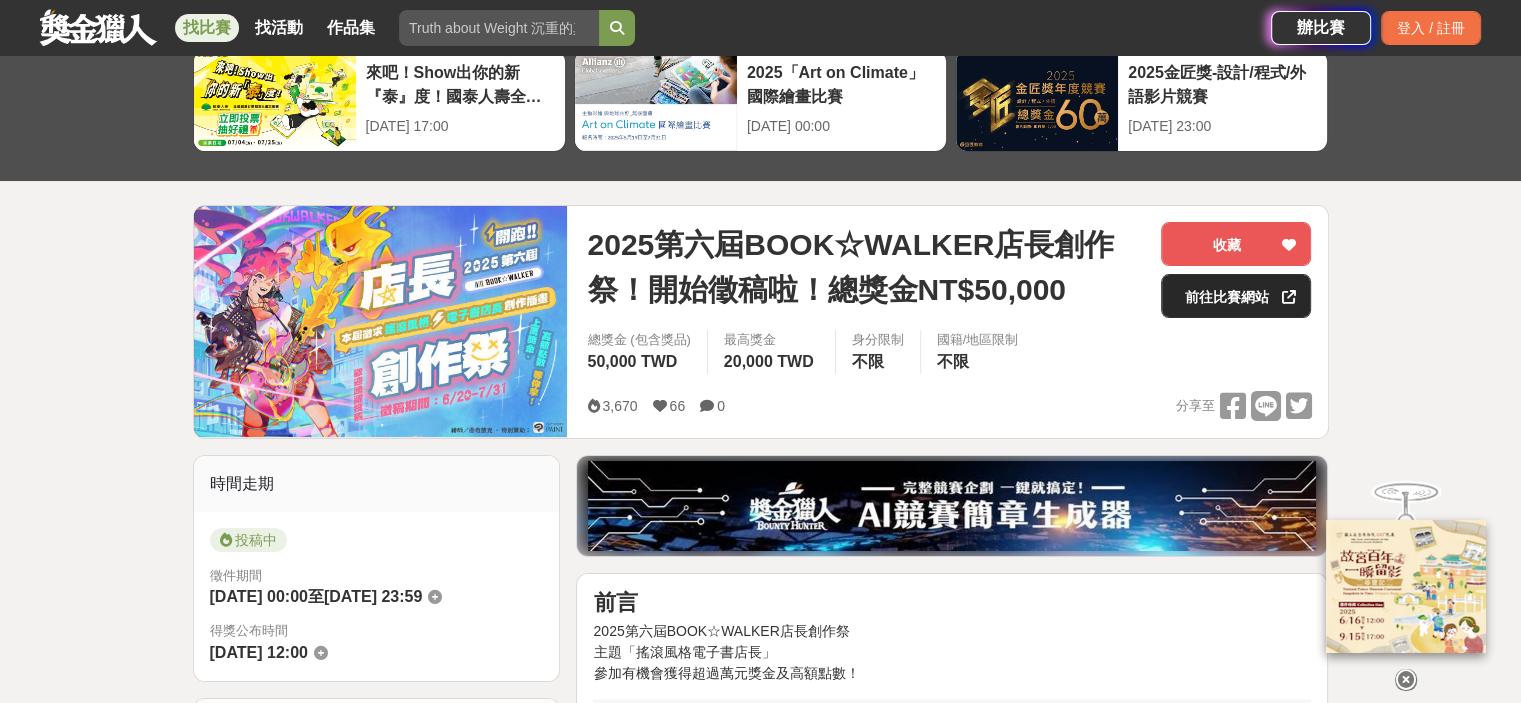 click on "前往比賽網站" at bounding box center (1236, 296) 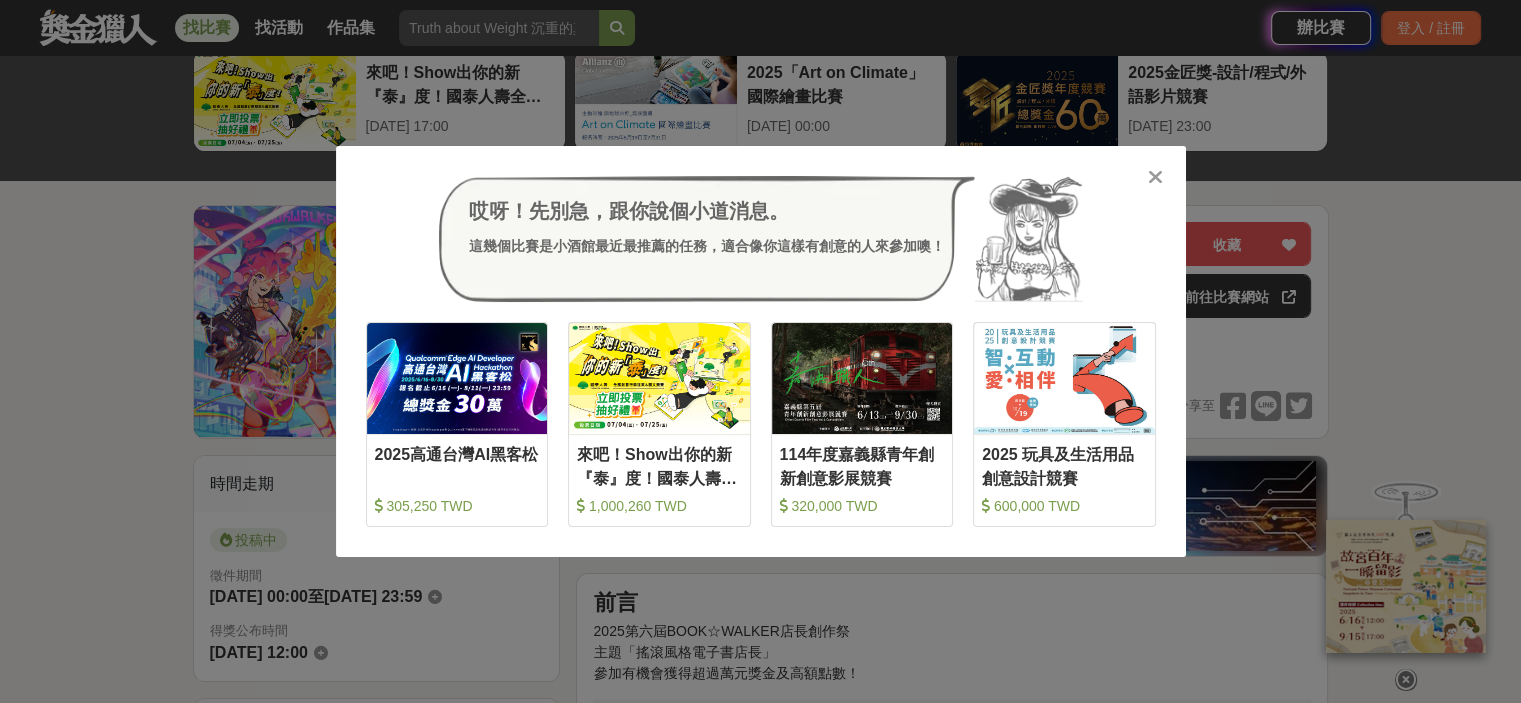 click at bounding box center (1156, 176) 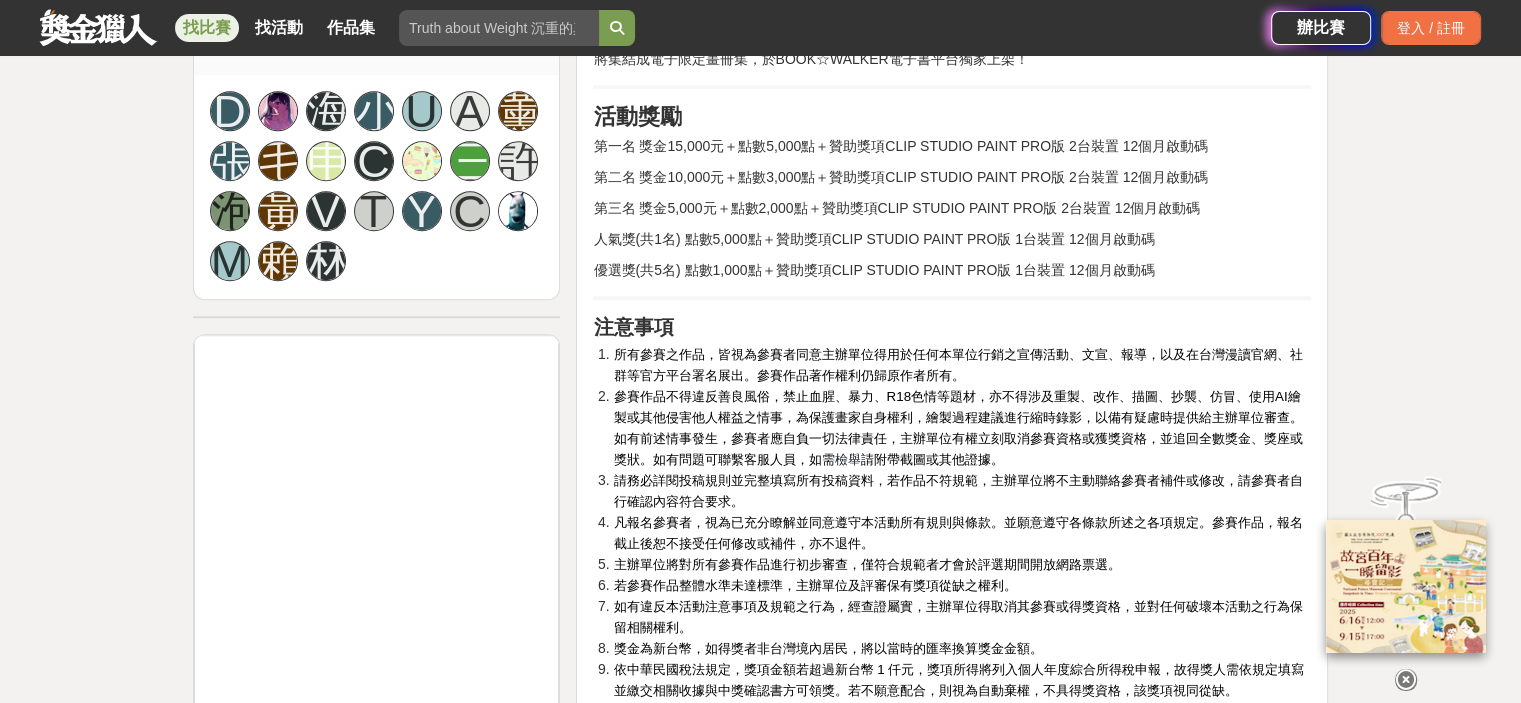 scroll, scrollTop: 1300, scrollLeft: 0, axis: vertical 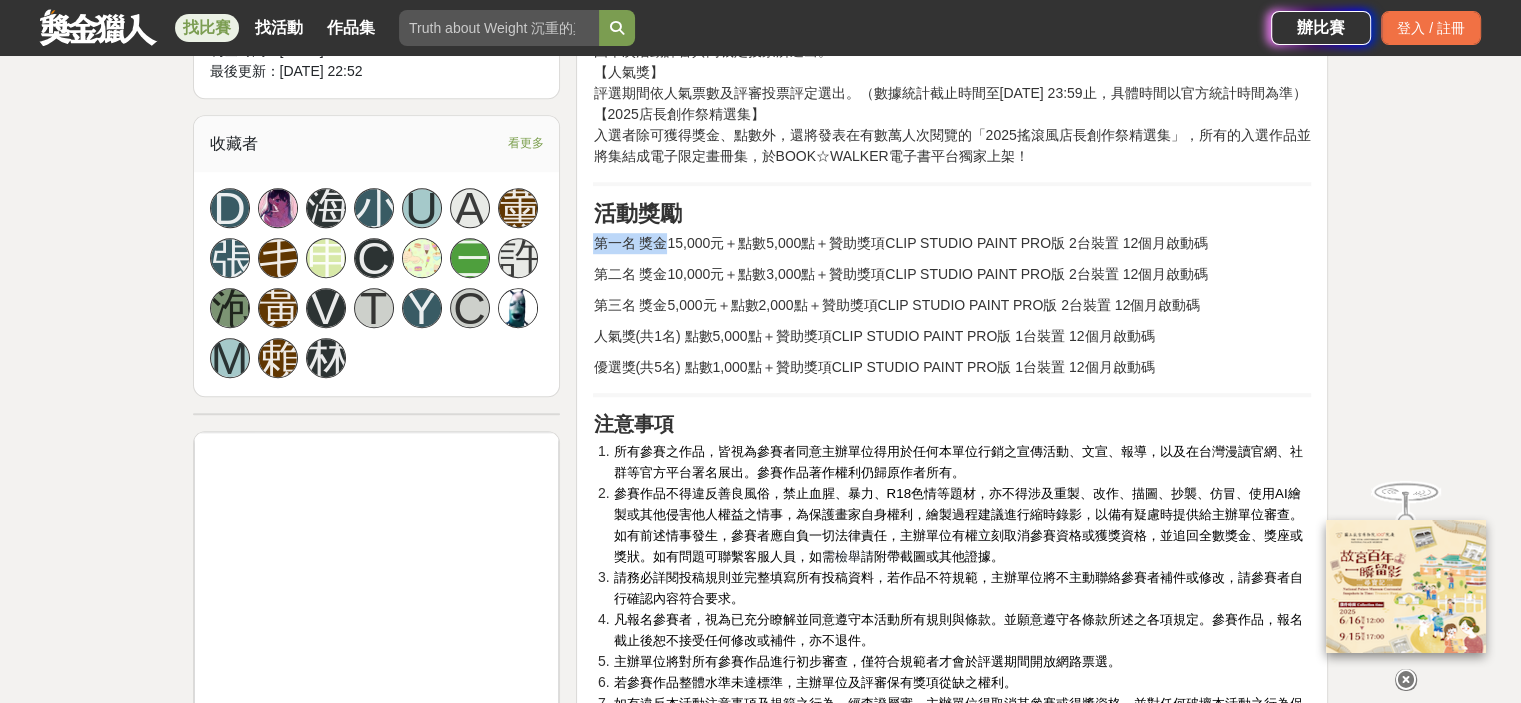 drag, startPoint x: 664, startPoint y: 267, endPoint x: 1317, endPoint y: 231, distance: 653.9916 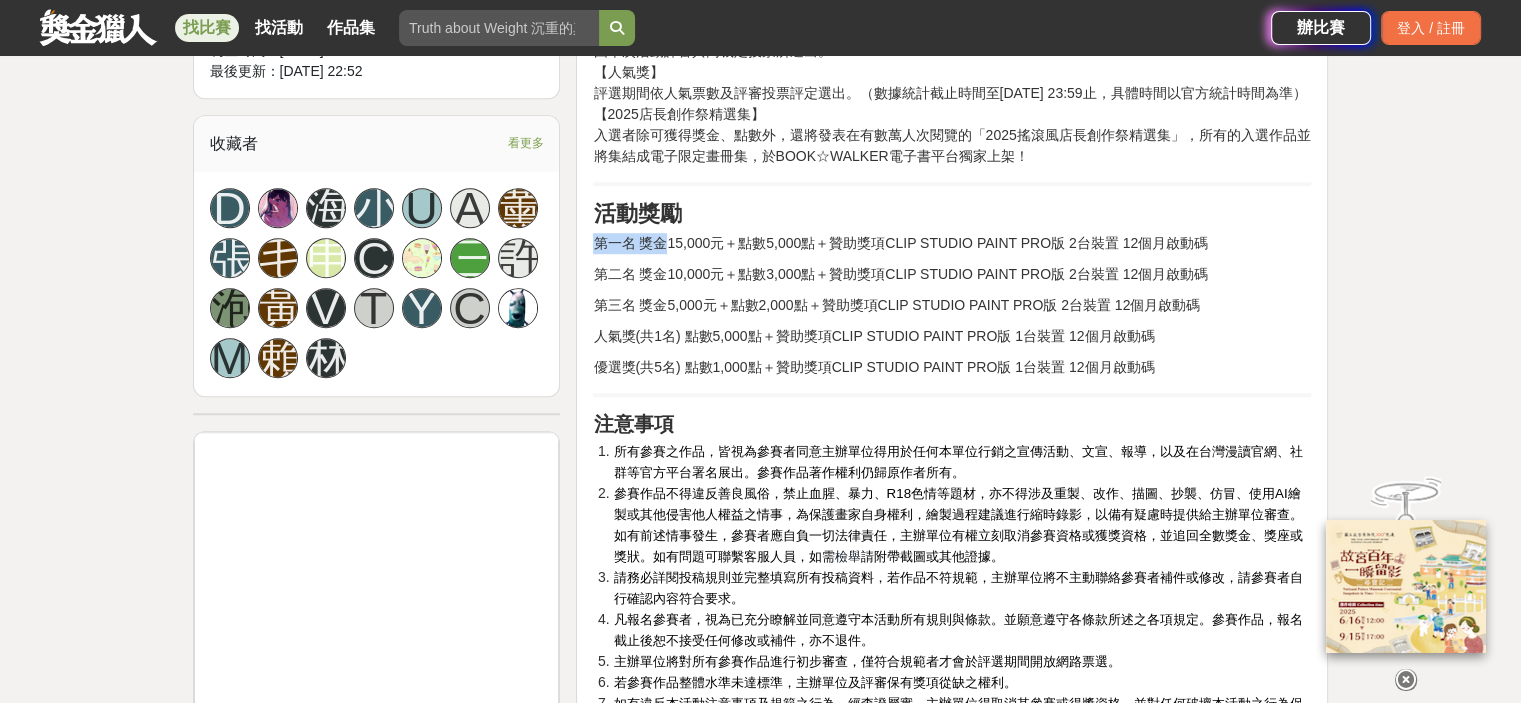 click on "前言 2025第六屆BOOK☆WALKER店長創作祭 主題「搖滾風格電子書店長」 參加有機會獲得超過萬元獎金及高額點數！ 活動簡介 本屆主題為「搖滾風格電子書店長」邀請各位創作者發揮無限想像， 結合「BOOK☆WALKER電子書城」元素， 融合書店氛圍與搖滾精神的個性店長，繪製原創插畫，風格、畫風不限！ 入選者除可獲得 獎金、點數、CLIP STUDIO PAINT 外， 還將發表在有數萬人次閱覽的 「2025 店長創作祭作品集」， 所有的入選作品並將集結成電子限定畫冊集， 於BOOK☆WALKER電子書平台獨家上架！歡迎大家踴躍投稿！ 活動時程 徵稿時間：[DATE]～[DATE] 評選與投票統計日期：[DATE]～[DATE] 得獎名單公佈日期：[DATE] 報名方式 完成投稿請填寫表單 ，並上傳投稿作品及相關資料 評選方式 【前三名及優選】 由本次活動評審共同裁定投票所選出。 【人氣獎】 活動獎勵 檢舉" at bounding box center [952, 445] 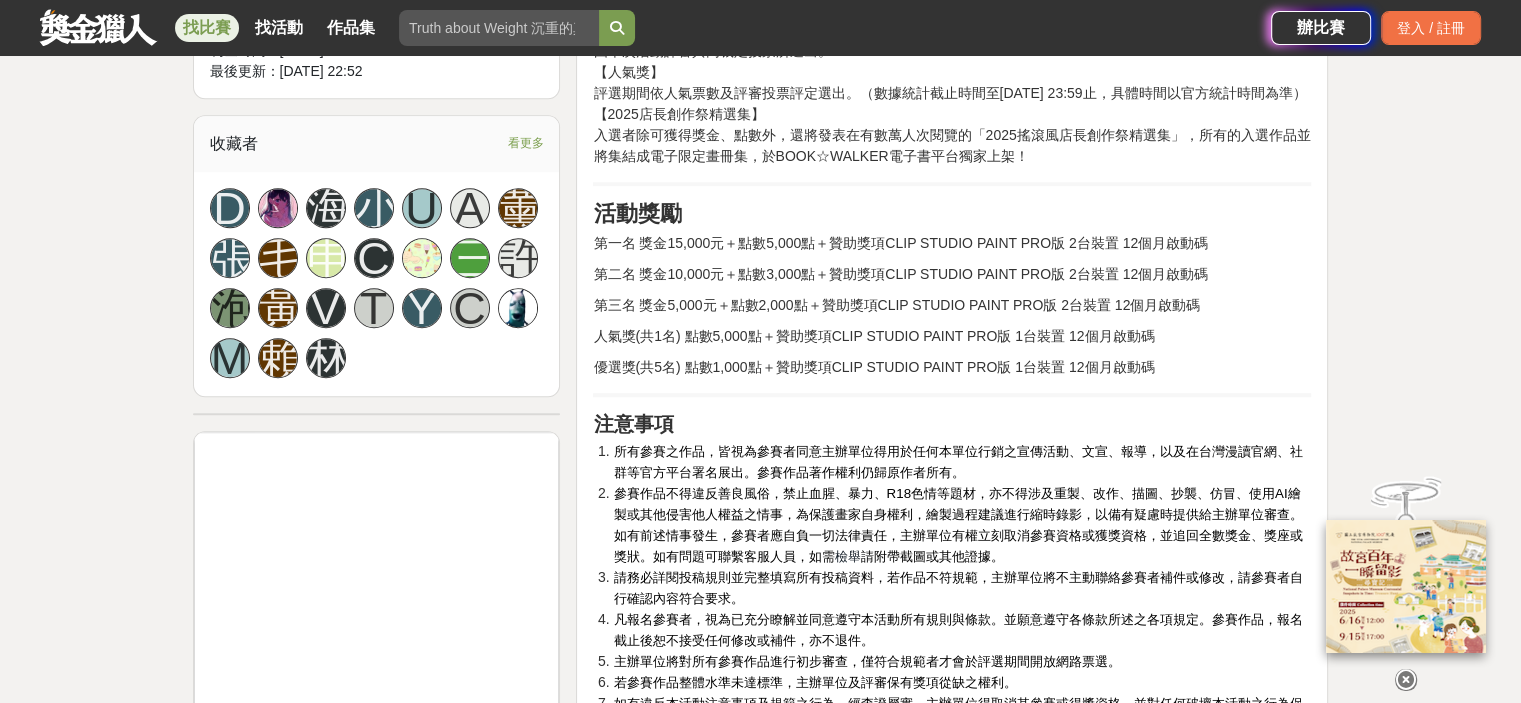 click on "第一名 獎金15,000元＋點數5,000點＋贊助獎項CLIP STUDIO PAINT PRO版 2台裝置 12個月啟動碼" at bounding box center [952, 243] 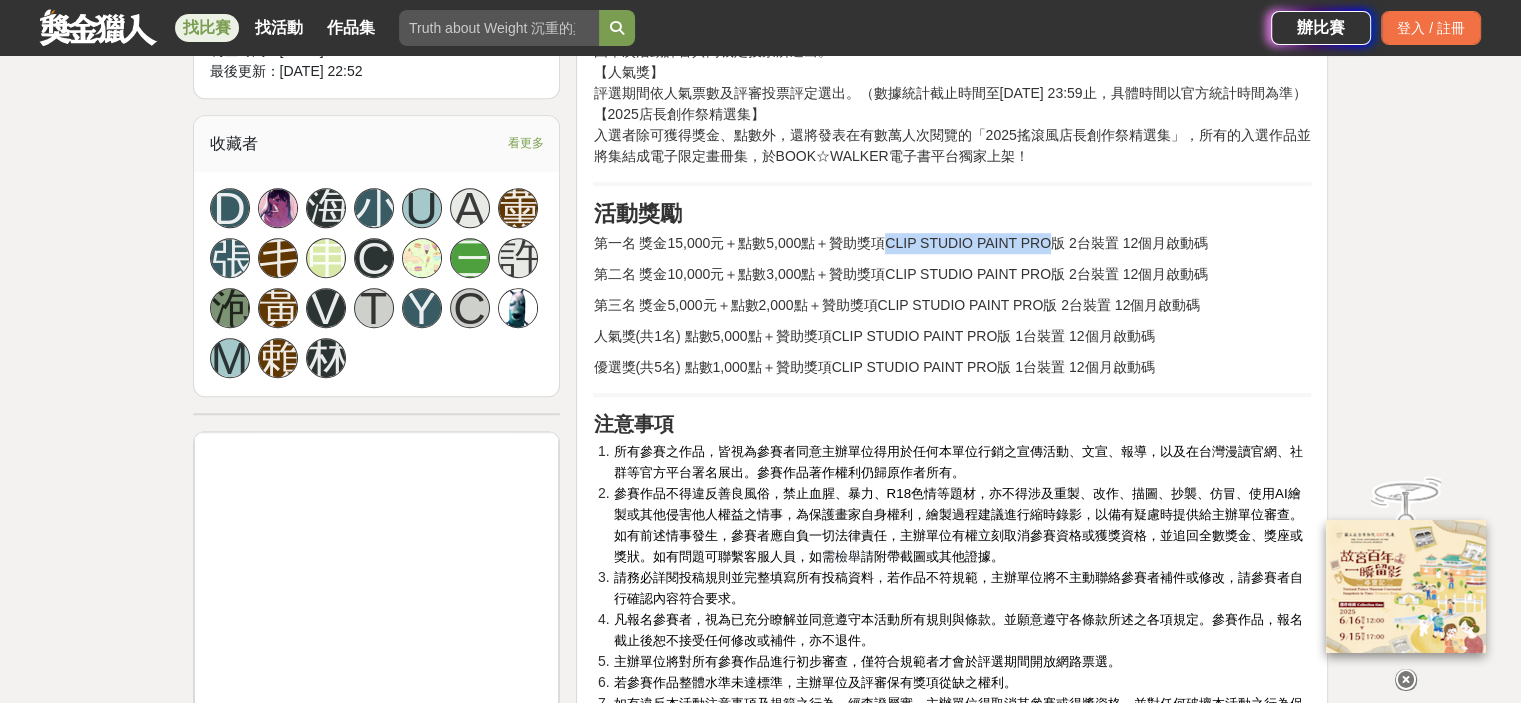 drag, startPoint x: 885, startPoint y: 263, endPoint x: 1036, endPoint y: 264, distance: 151.00331 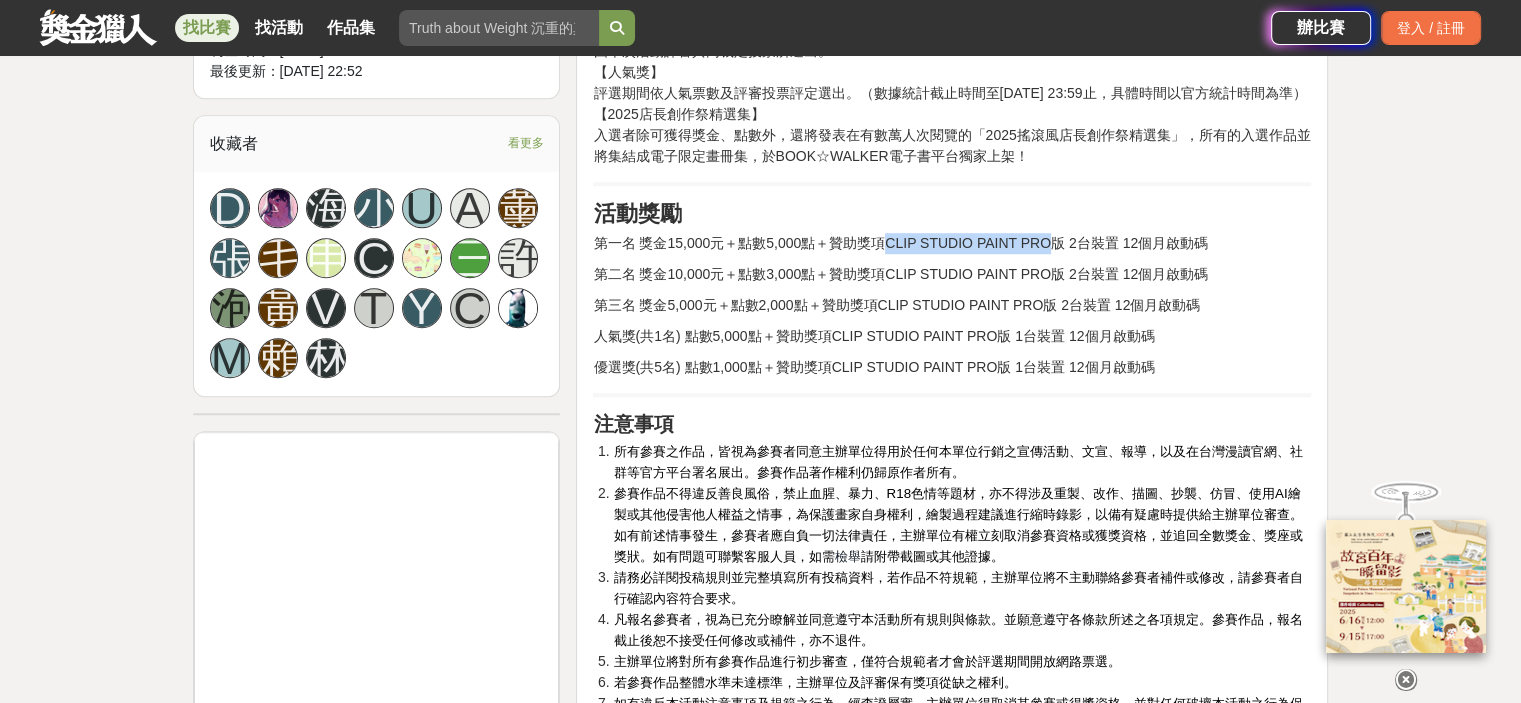 click on "第一名 獎金15,000元＋點數5,000點＋贊助獎項CLIP STUDIO PAINT PRO版 2台裝置 12個月啟動碼" at bounding box center (952, 243) 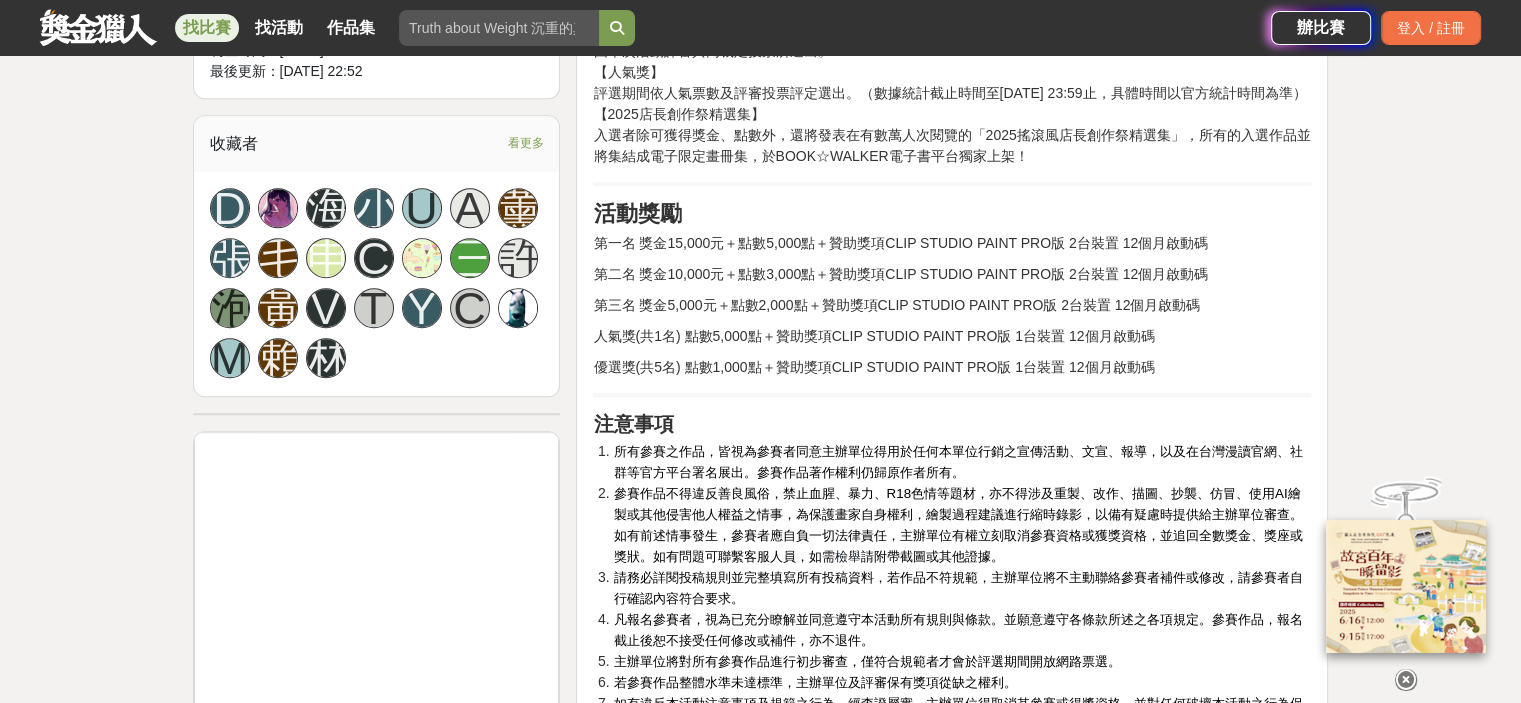 click on "前言 2025第六屆BOOK☆WALKER店長創作祭 主題「搖滾風格電子書店長」 參加有機會獲得超過萬元獎金及高額點數！ 活動簡介 本屆主題為「搖滾風格電子書店長」邀請各位創作者發揮無限想像， 結合「BOOK☆WALKER電子書城」元素， 融合書店氛圍與搖滾精神的個性店長，繪製原創插畫，風格、畫風不限！ 入選者除可獲得 獎金、點數、CLIP STUDIO PAINT 外， 還將發表在有數萬人次閱覽的 「2025 店長創作祭作品集」， 所有的入選作品並將集結成電子限定畫冊集， 於BOOK☆WALKER電子書平台獨家上架！歡迎大家踴躍投稿！ 活動時程 徵稿時間：[DATE]～[DATE] 評選與投票統計日期：[DATE]～[DATE] 得獎名單公佈日期：[DATE] 報名方式 完成投稿請填寫表單 ，並上傳投稿作品及相關資料 評選方式 【前三名及優選】 由本次活動評審共同裁定投票所選出。 【人氣獎】 活動獎勵 檢舉" at bounding box center [952, 440] 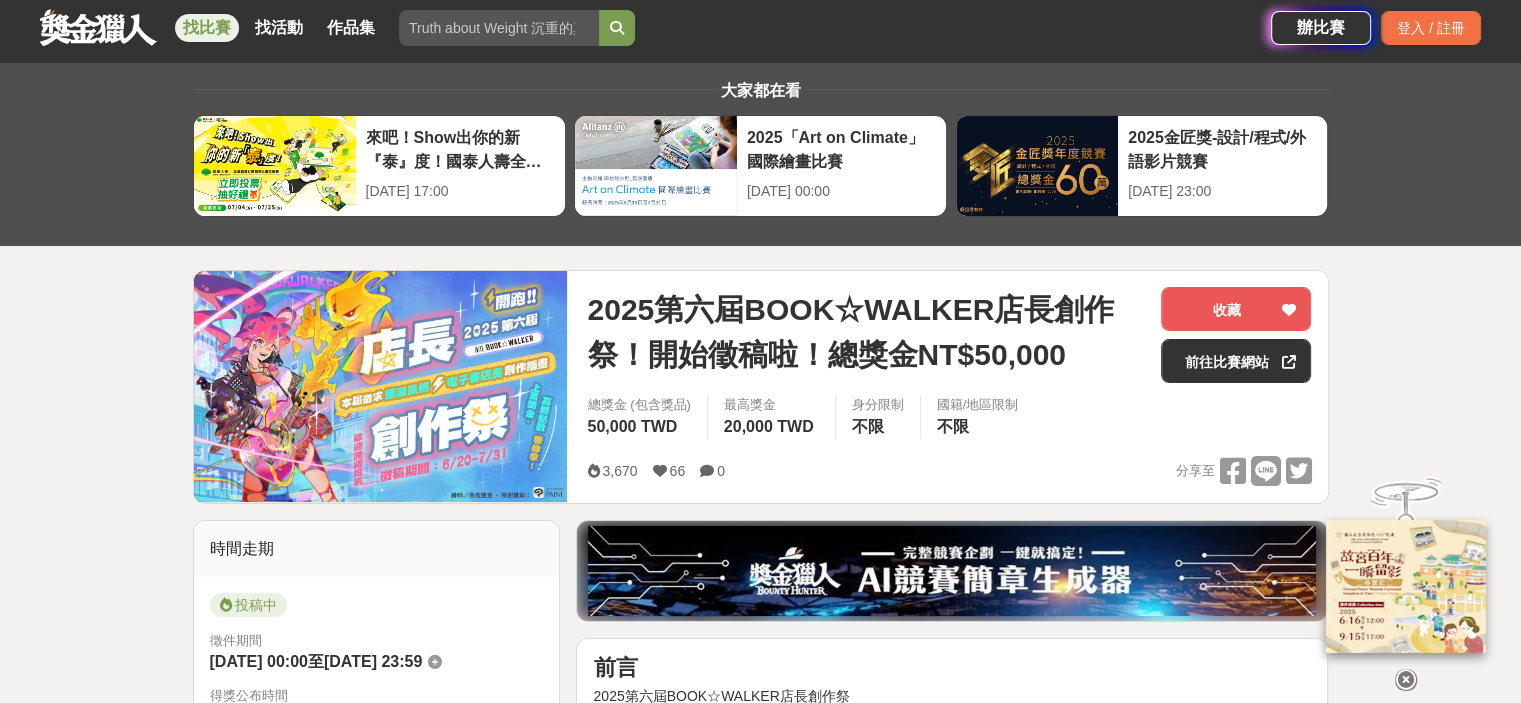 scroll, scrollTop: 0, scrollLeft: 0, axis: both 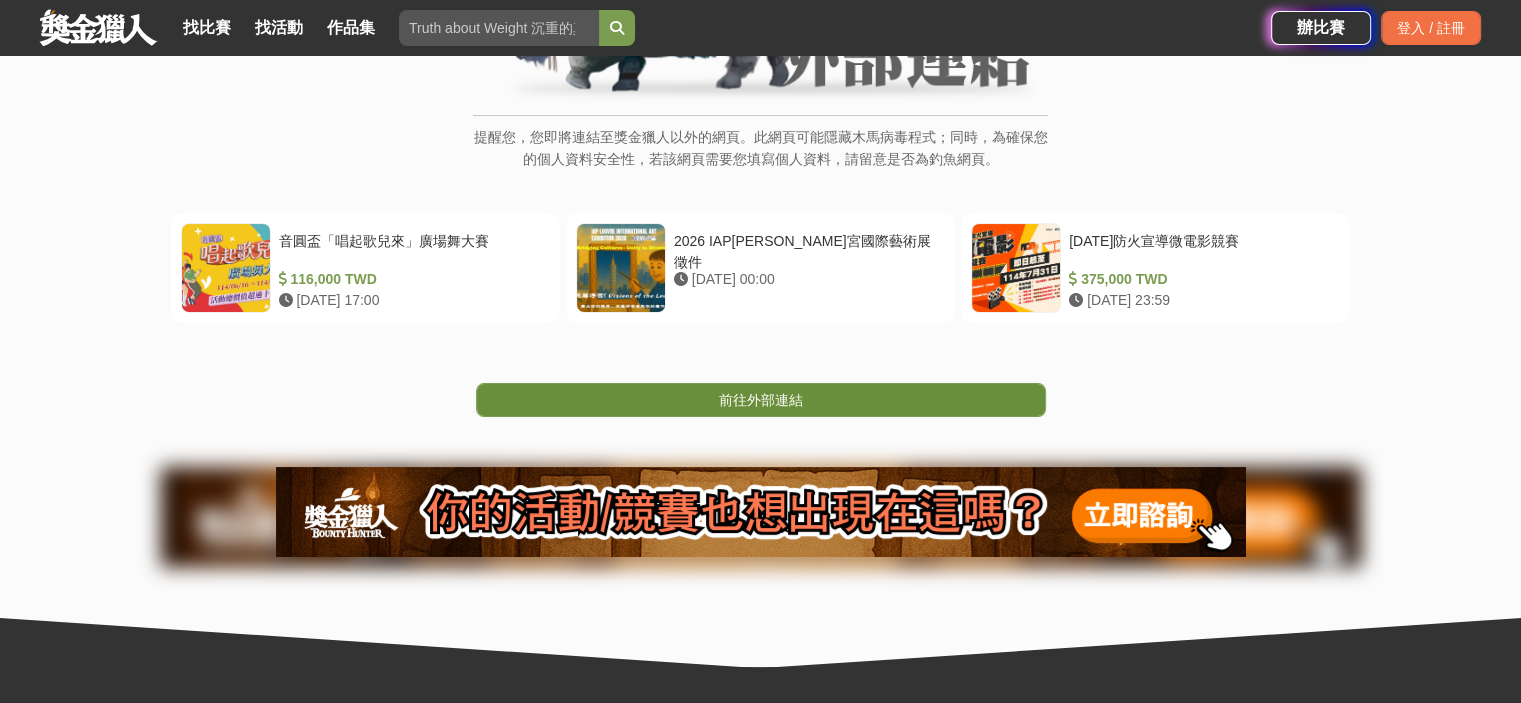 click on "前往外部連結" at bounding box center (761, 400) 